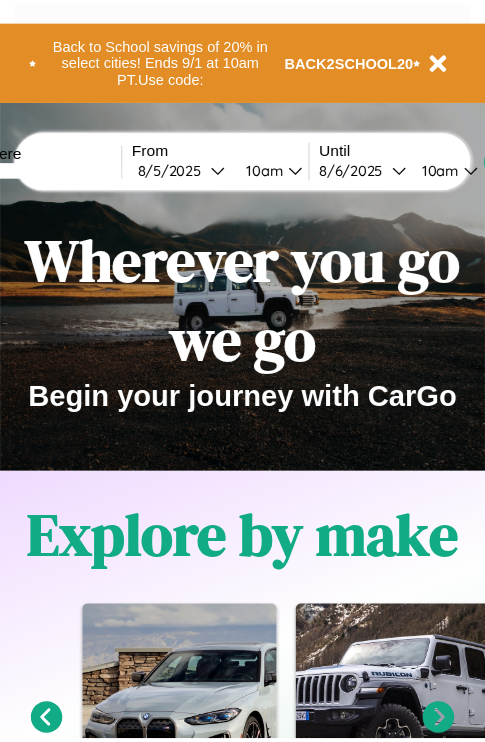 scroll, scrollTop: 0, scrollLeft: 0, axis: both 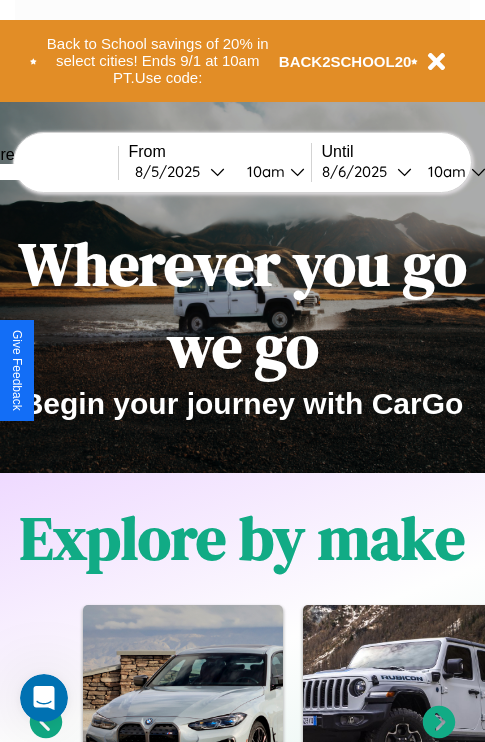 click at bounding box center [43, 172] 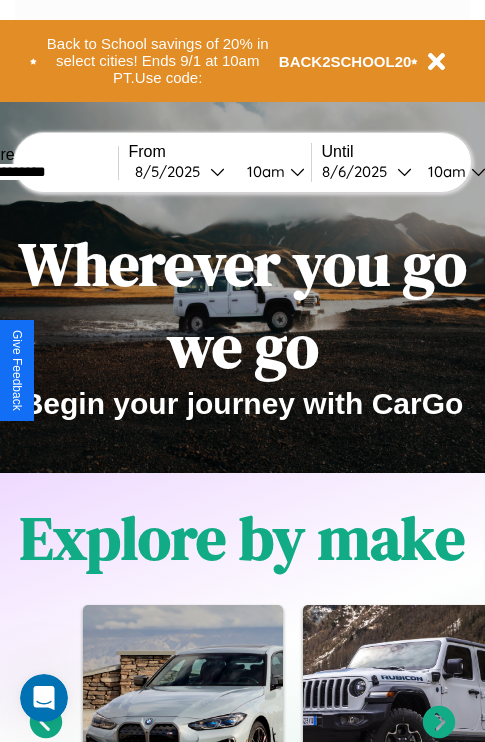 type on "**********" 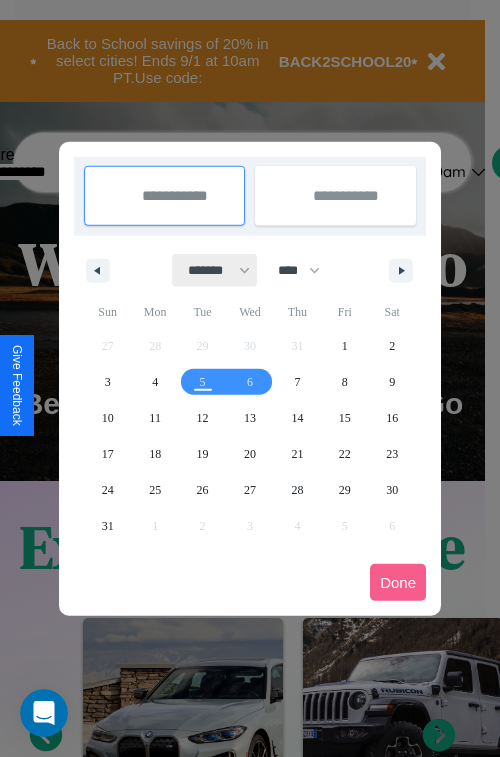 click on "******* ******** ***** ***** *** **** **** ****** ********* ******* ******** ********" at bounding box center (215, 270) 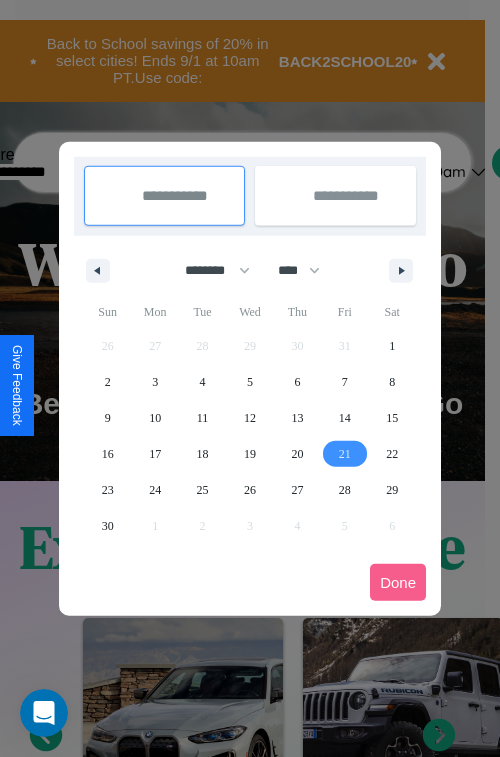 click on "21" at bounding box center [345, 454] 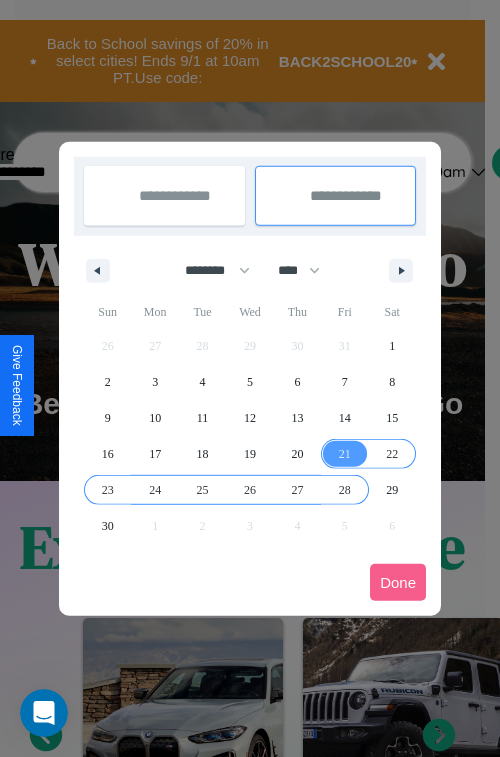 click on "28" at bounding box center (345, 490) 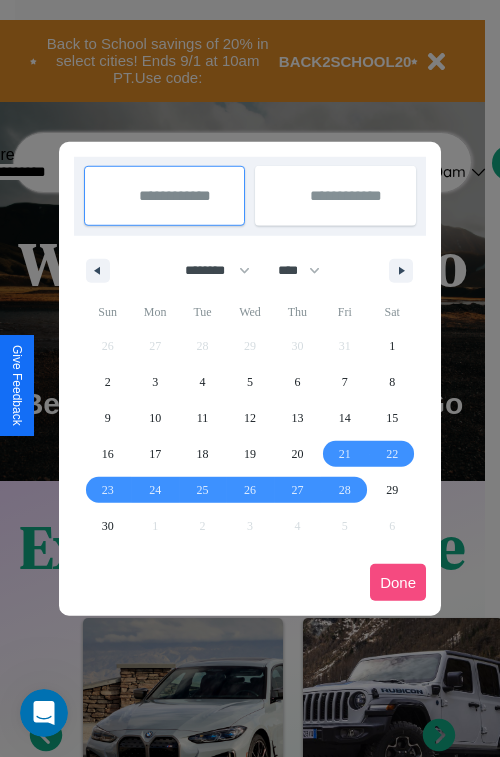 click on "Done" at bounding box center [398, 582] 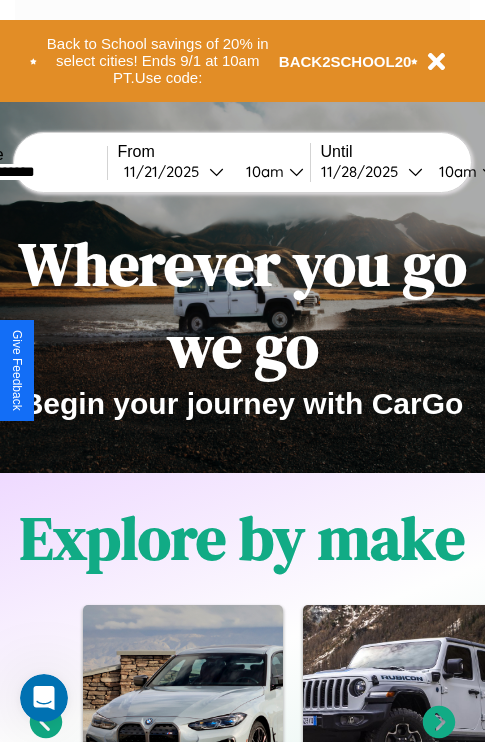 click on "10am" at bounding box center [262, 171] 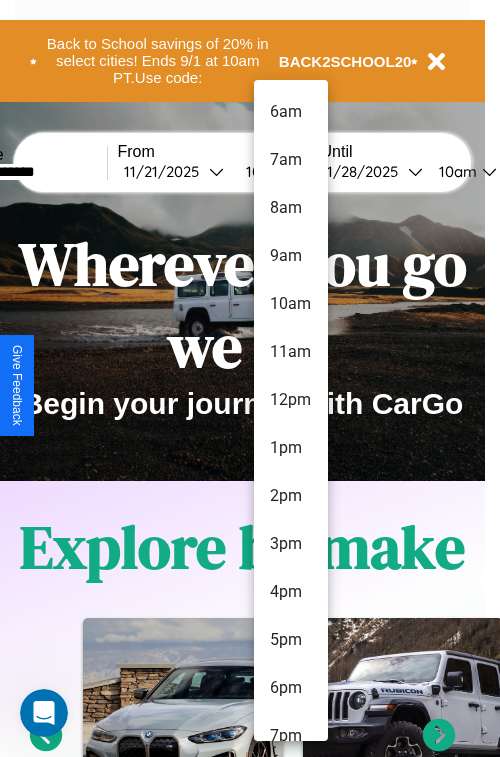 scroll, scrollTop: 163, scrollLeft: 0, axis: vertical 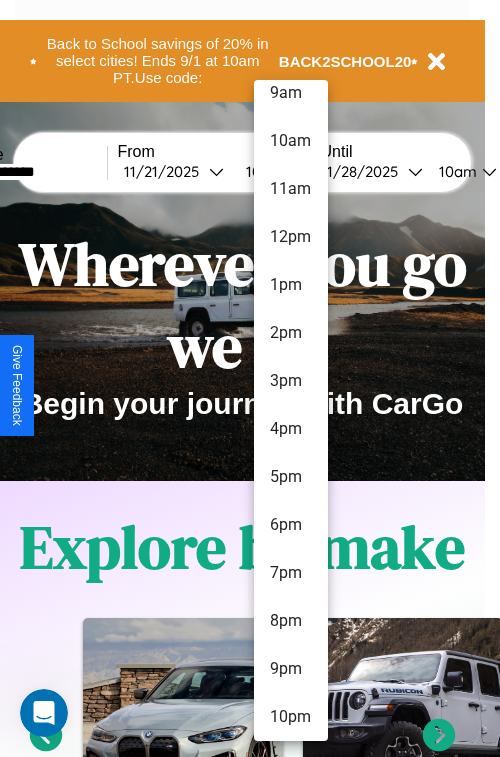 click on "10pm" at bounding box center [291, 717] 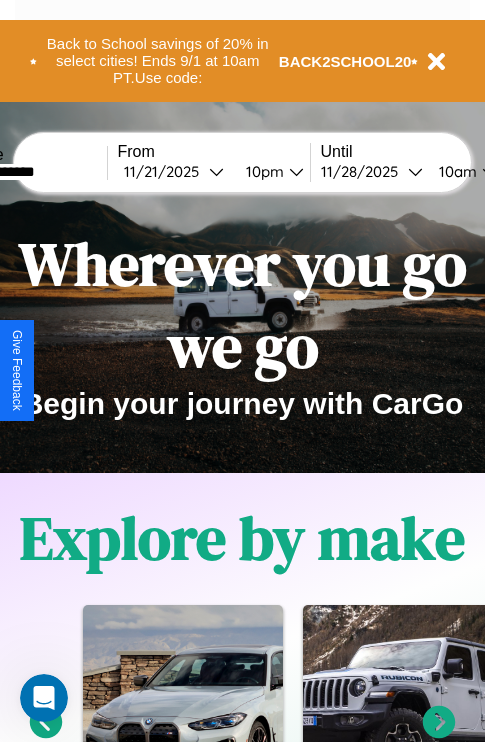 click on "10am" at bounding box center [455, 171] 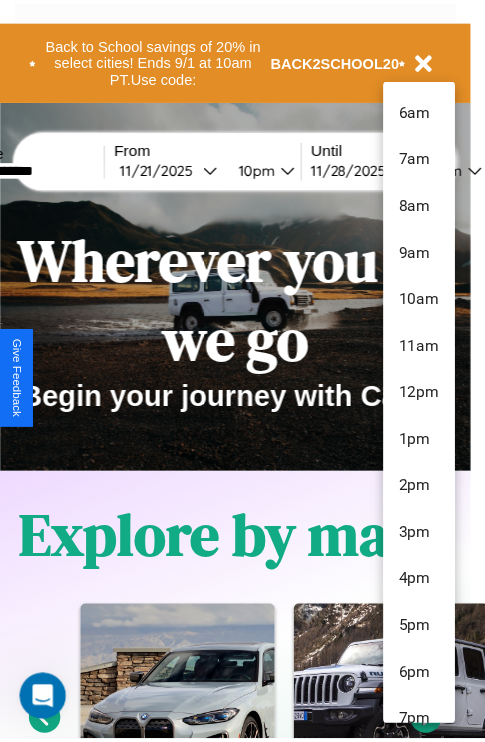 scroll, scrollTop: 211, scrollLeft: 0, axis: vertical 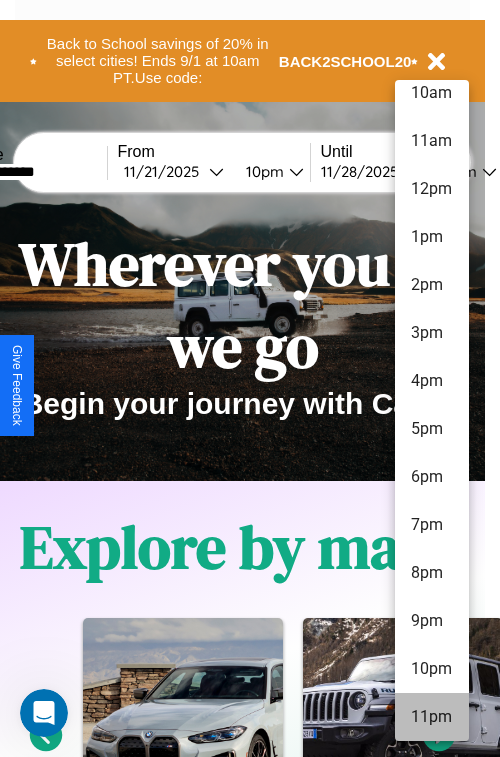 click on "11pm" at bounding box center (432, 717) 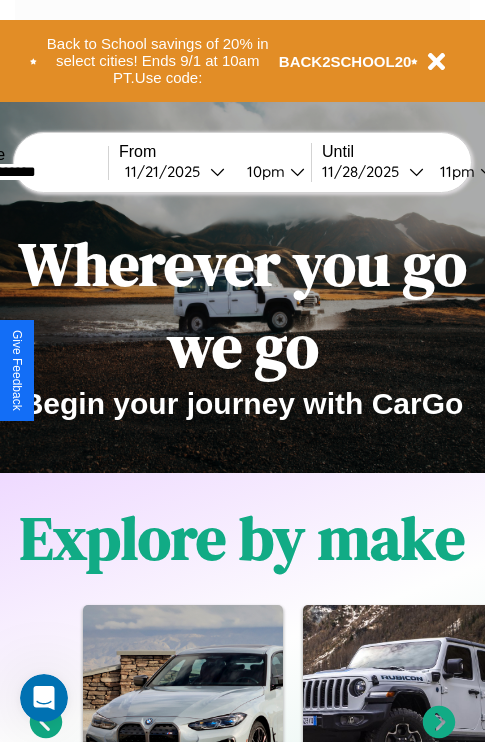 scroll, scrollTop: 0, scrollLeft: 77, axis: horizontal 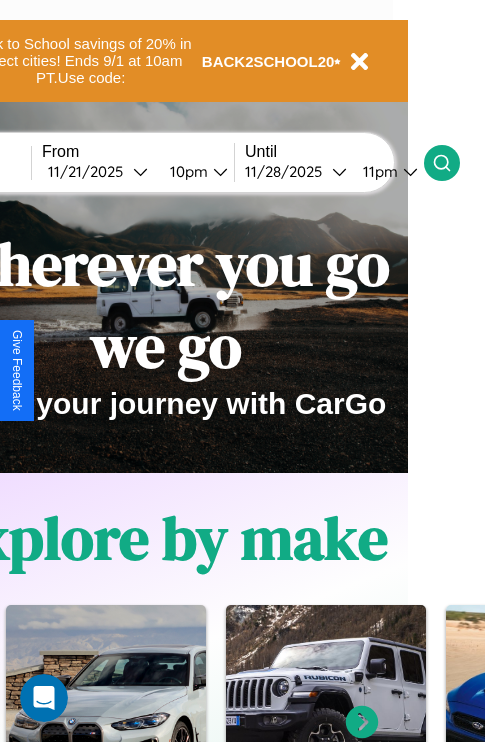 click 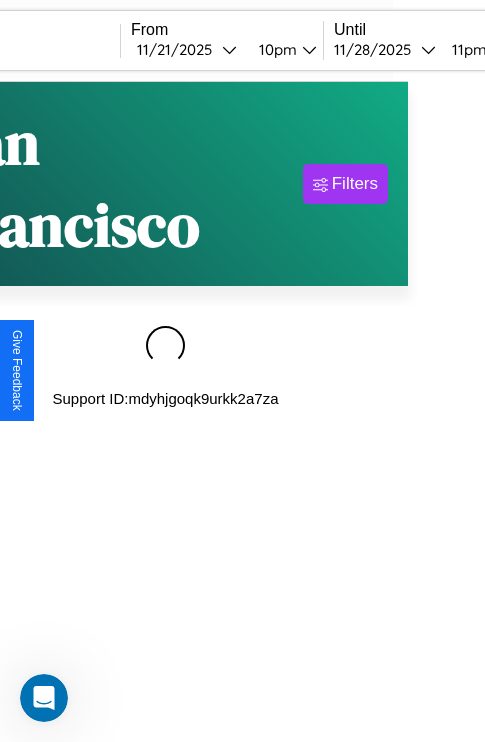 scroll, scrollTop: 0, scrollLeft: 0, axis: both 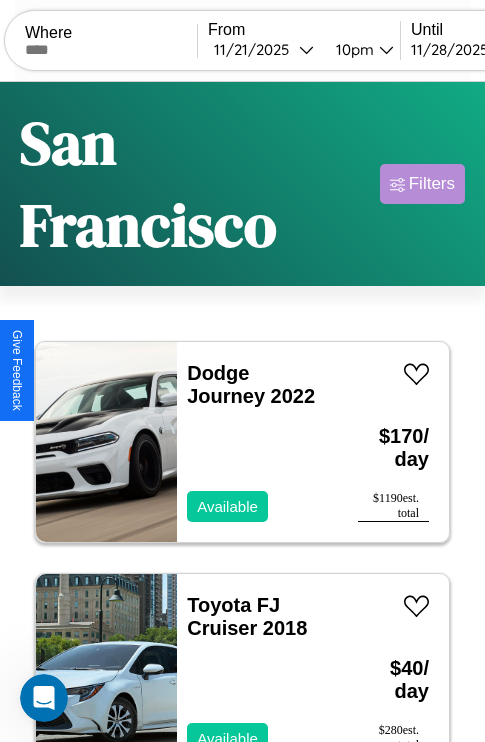 click on "Filters" at bounding box center [432, 184] 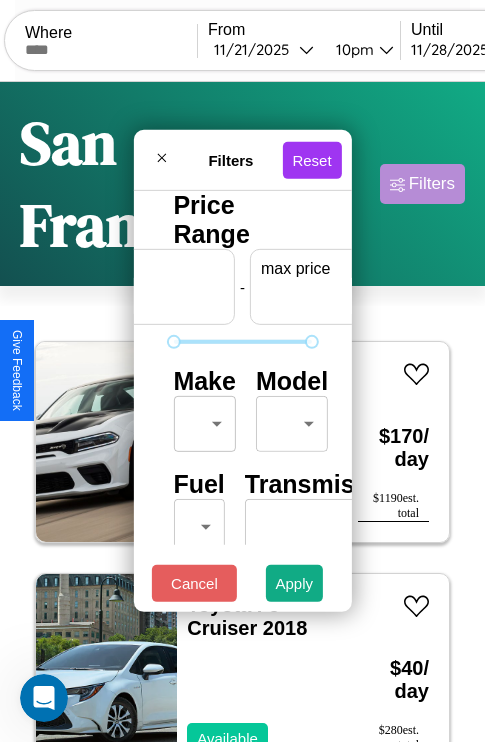 scroll, scrollTop: 0, scrollLeft: 124, axis: horizontal 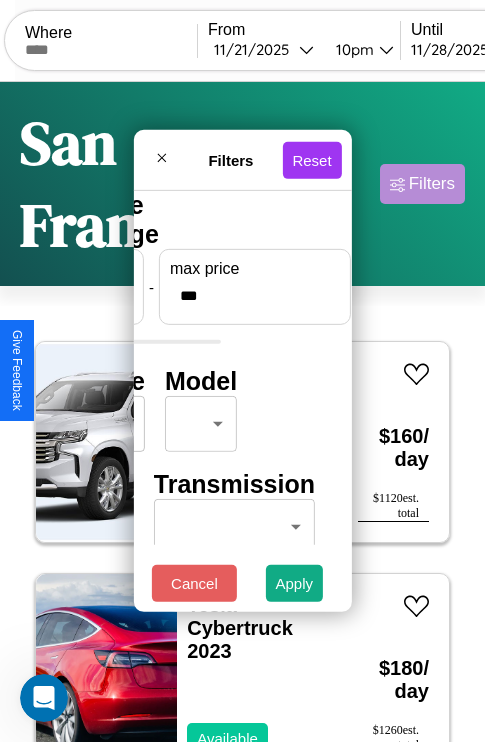 type on "***" 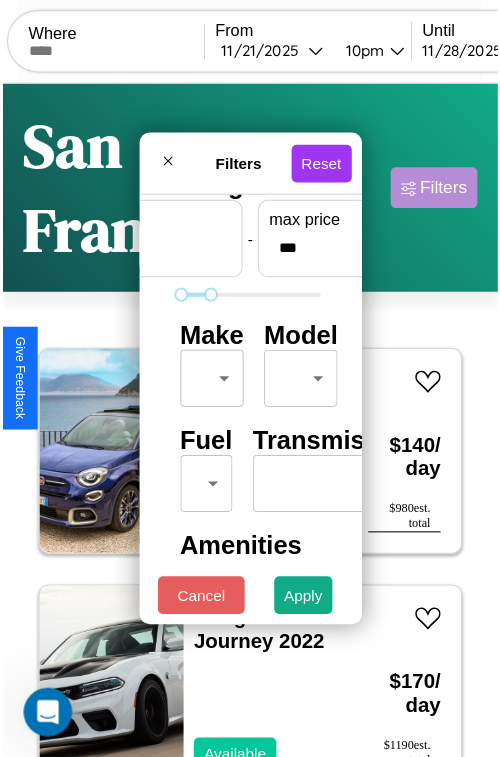 scroll, scrollTop: 59, scrollLeft: 0, axis: vertical 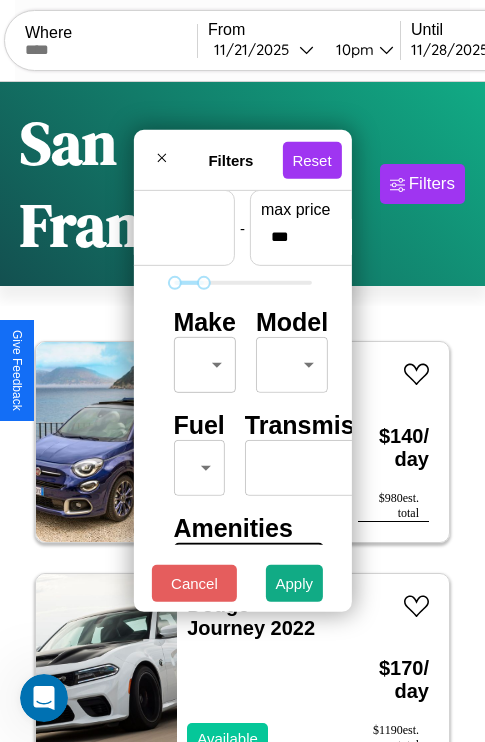 type on "*" 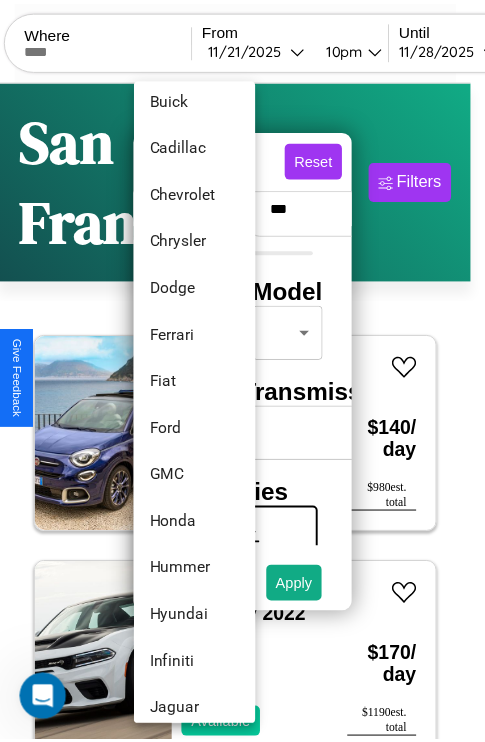 scroll, scrollTop: 470, scrollLeft: 0, axis: vertical 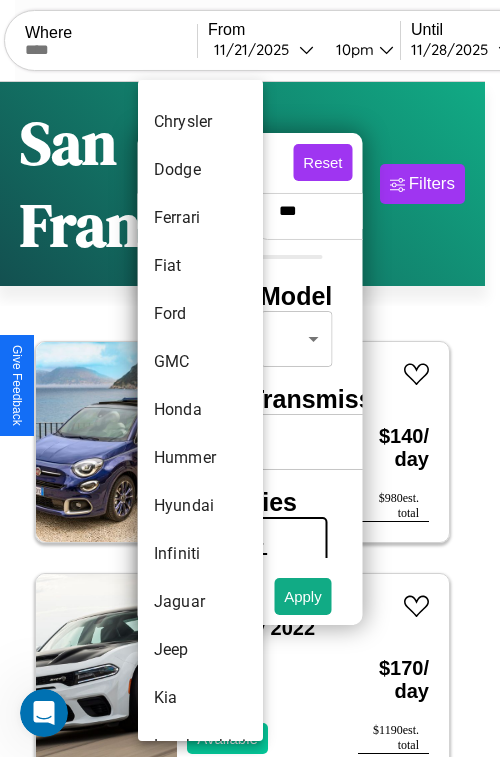 click on "Honda" at bounding box center (200, 410) 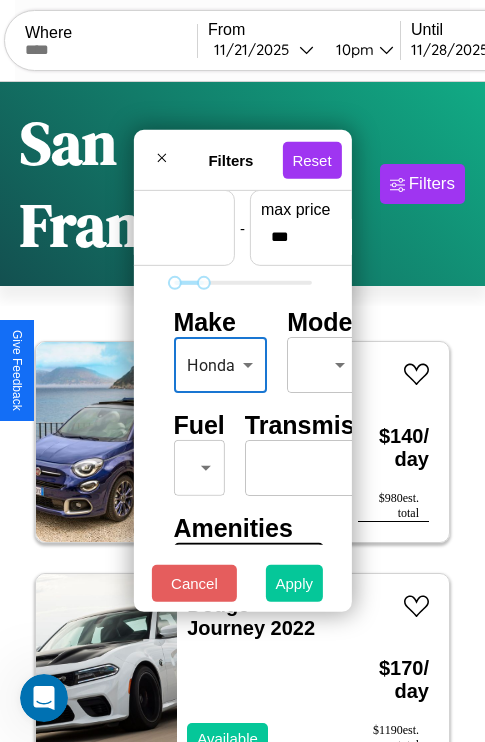 click on "Apply" at bounding box center (295, 583) 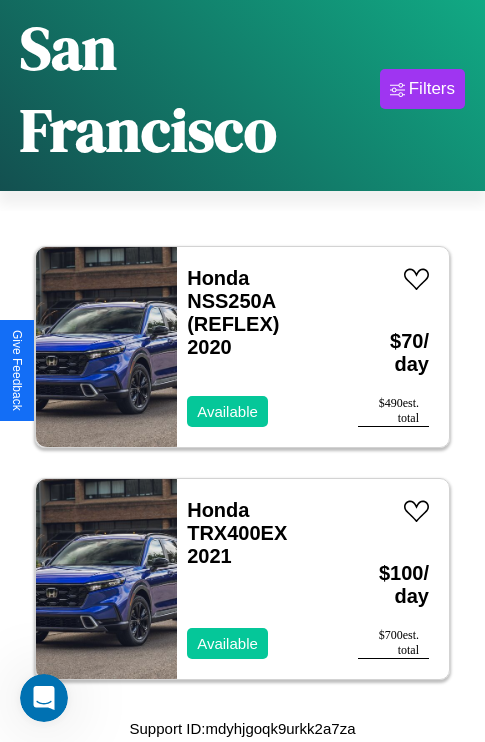 scroll, scrollTop: 71, scrollLeft: 0, axis: vertical 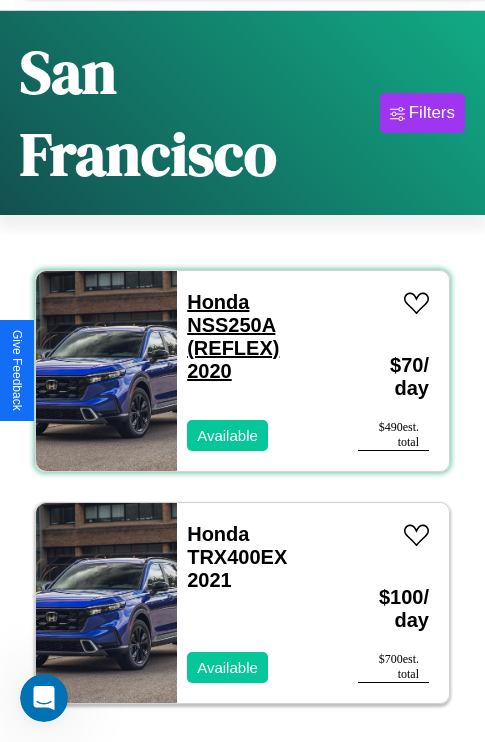 click on "Honda   NSS250A (REFLEX)   2020" at bounding box center [233, 336] 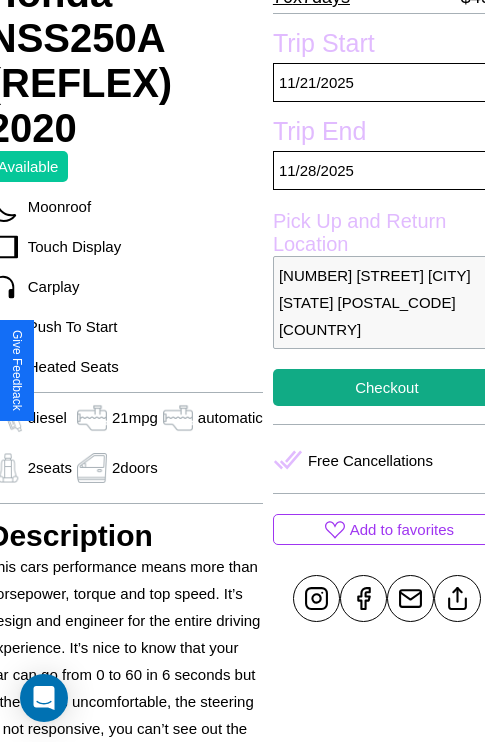 scroll, scrollTop: 525, scrollLeft: 88, axis: both 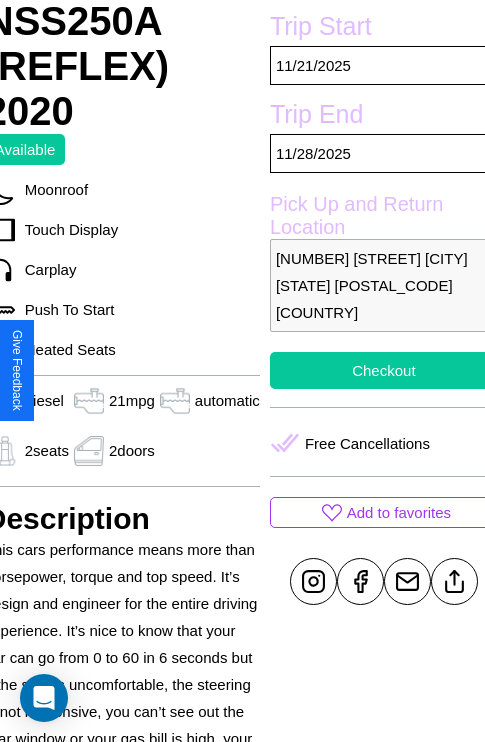 click on "Checkout" at bounding box center [384, 370] 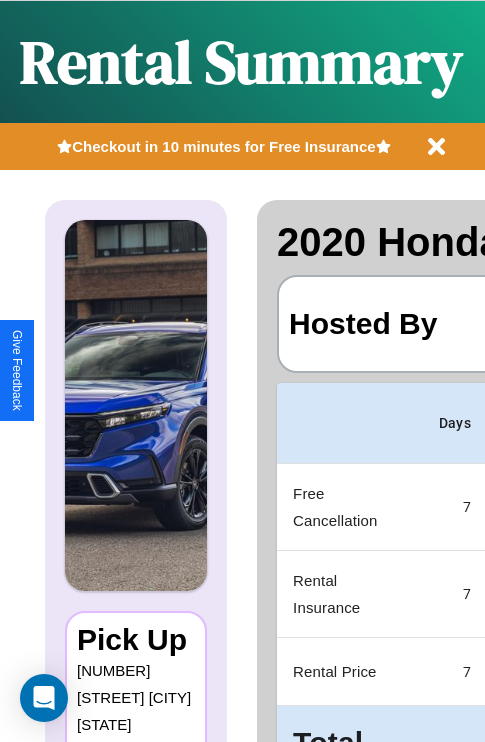 scroll, scrollTop: 0, scrollLeft: 382, axis: horizontal 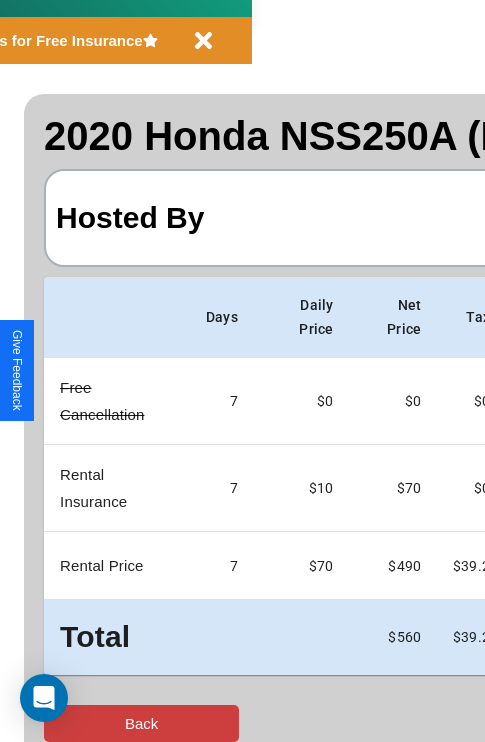 click on "Back" at bounding box center (141, 723) 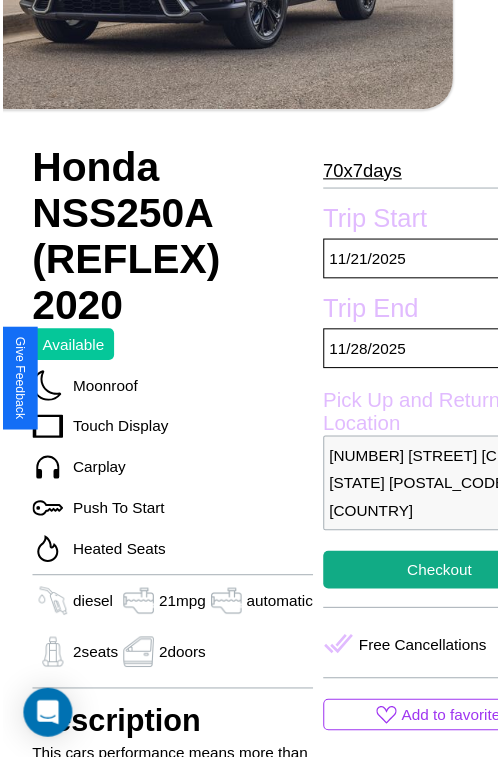 scroll, scrollTop: 667, scrollLeft: 88, axis: both 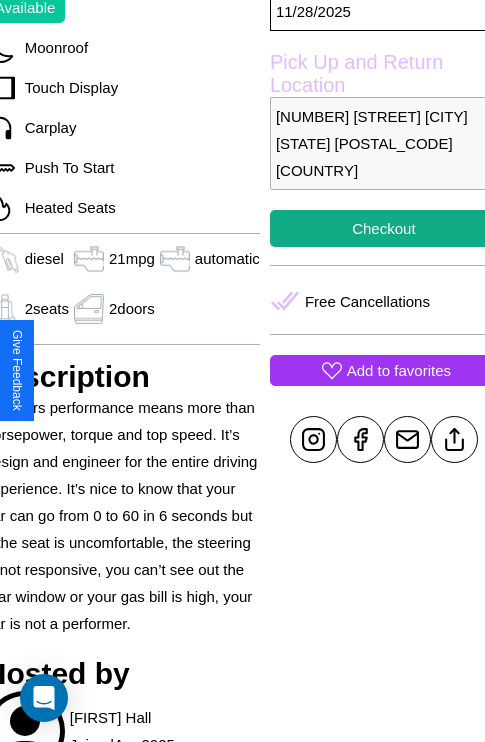 click on "Add to favorites" at bounding box center (399, 370) 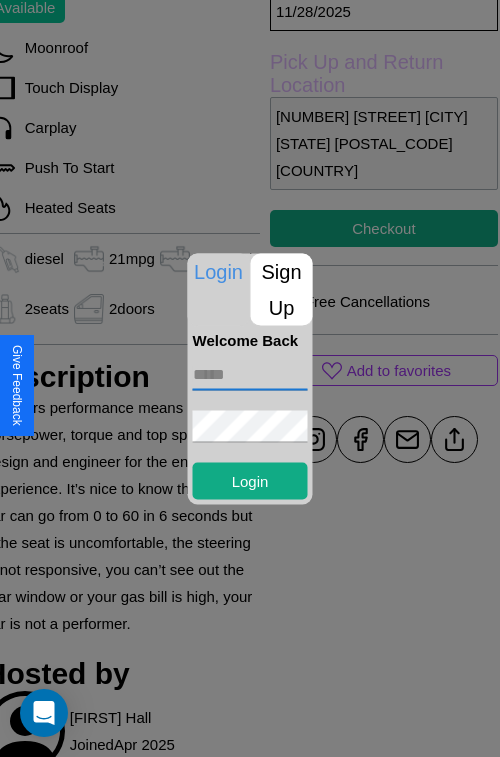 click at bounding box center (250, 374) 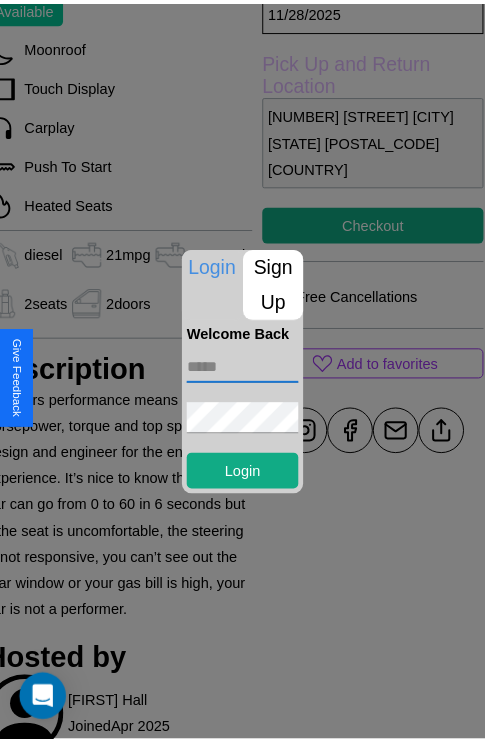 scroll, scrollTop: 517, scrollLeft: 88, axis: both 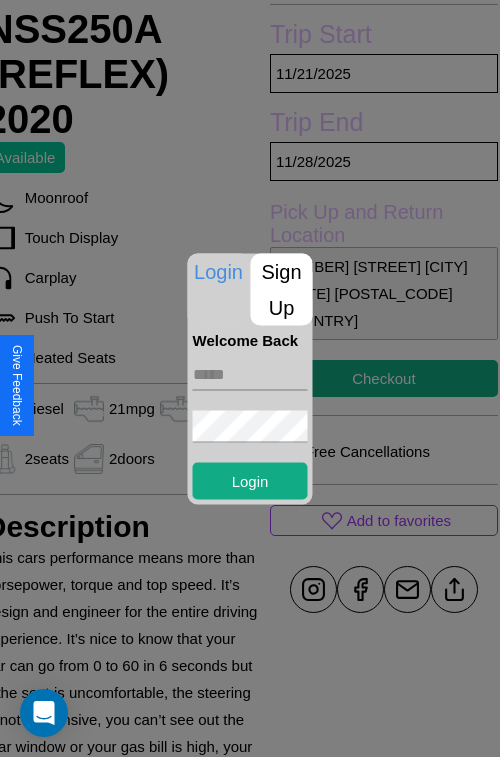 click at bounding box center [250, 378] 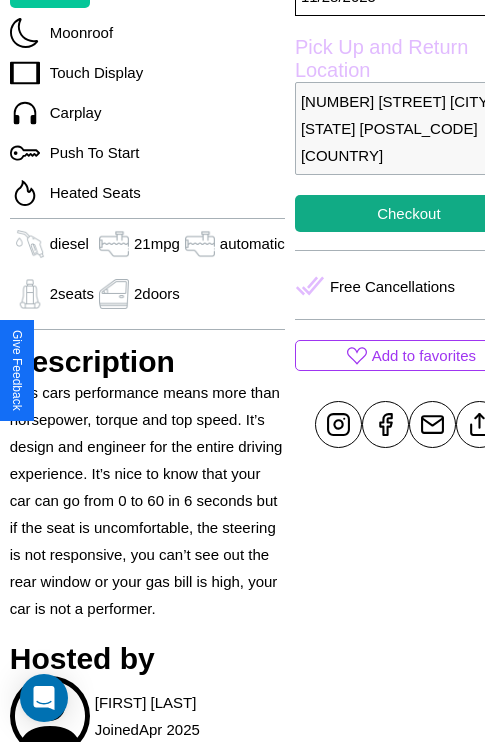 scroll, scrollTop: 736, scrollLeft: 68, axis: both 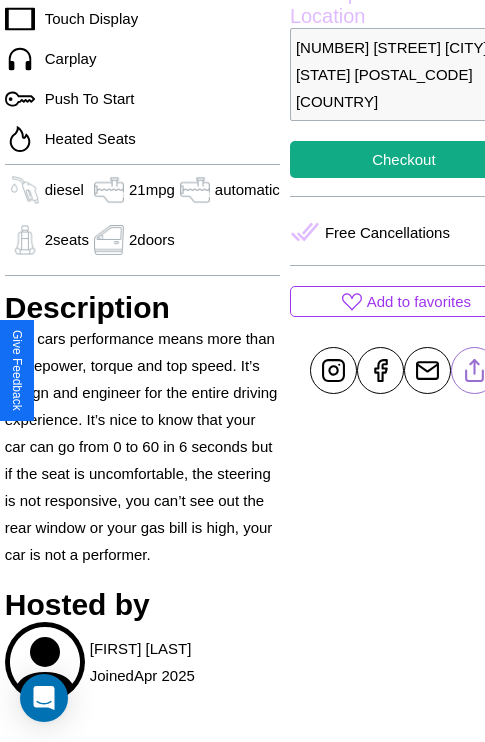 click 